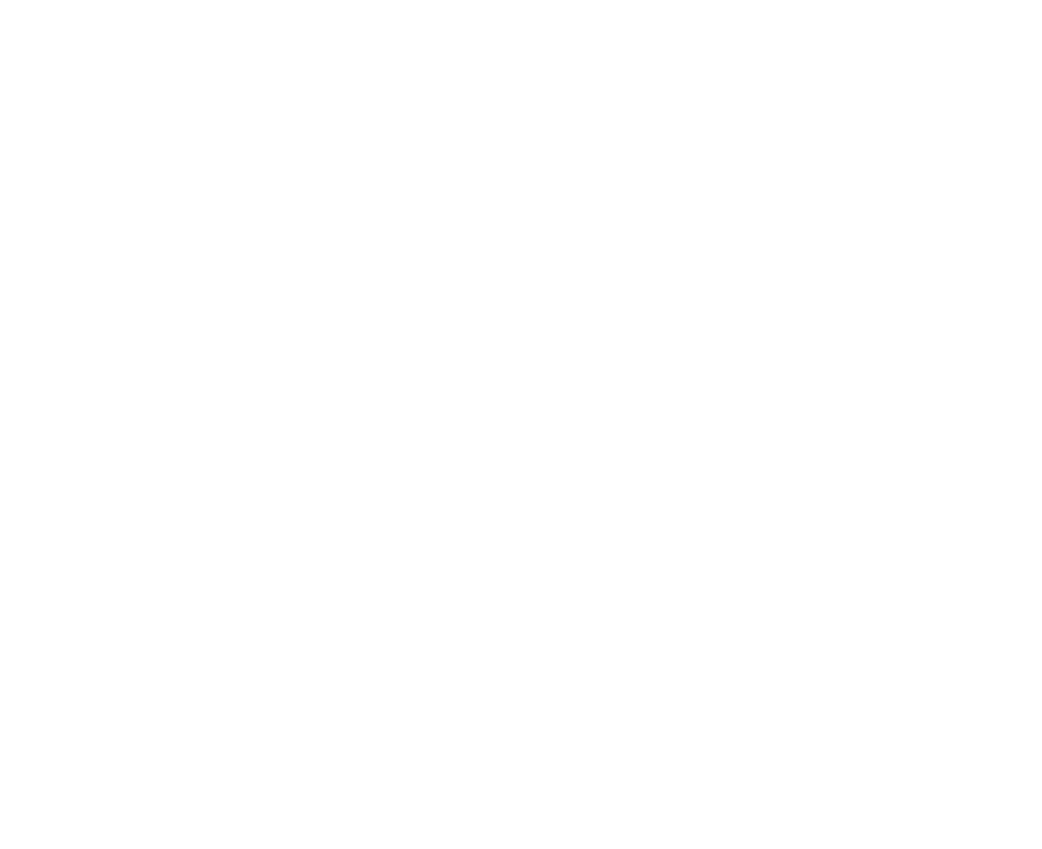 scroll, scrollTop: 0, scrollLeft: 0, axis: both 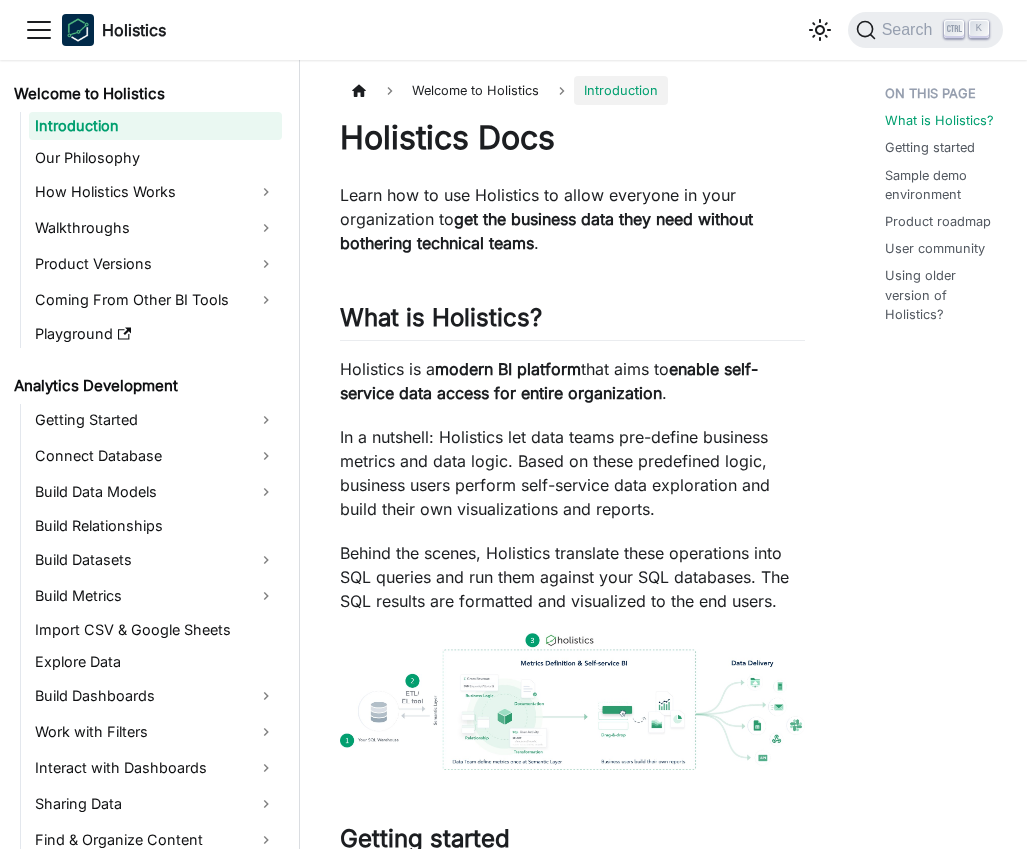 click on "Authentication & Access Control" at bounding box center [145, 1318] 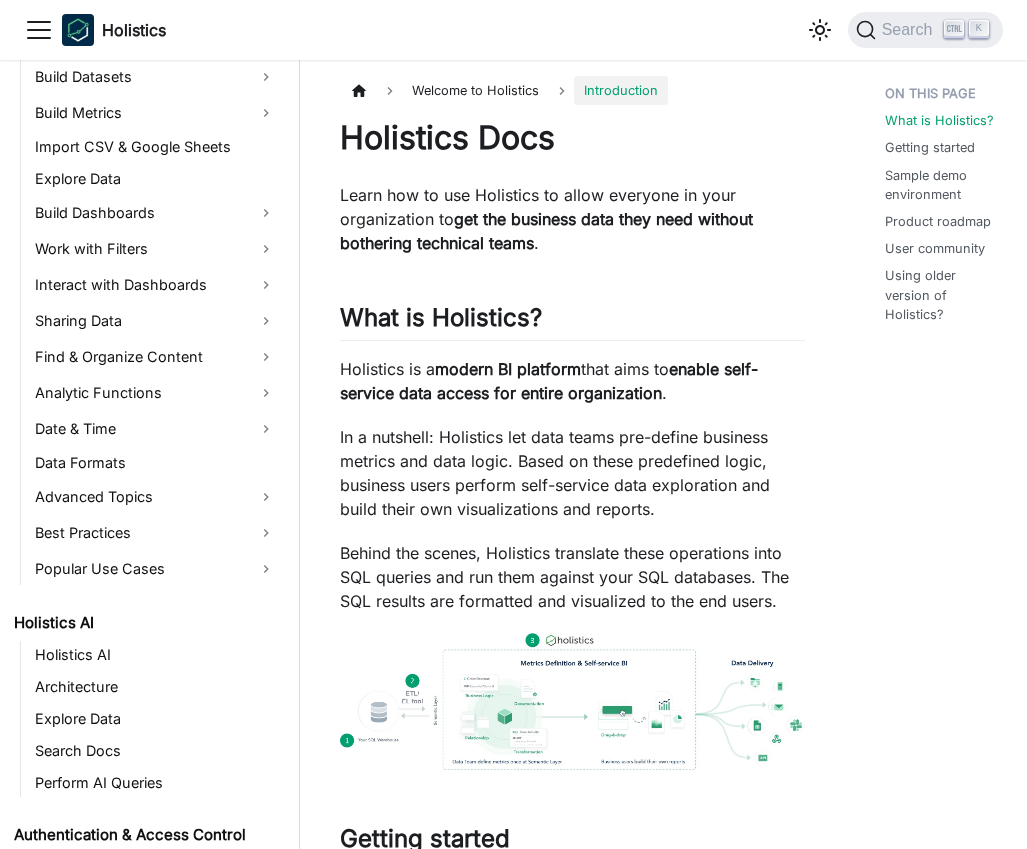 click on "Authentication" at bounding box center (155, 869) 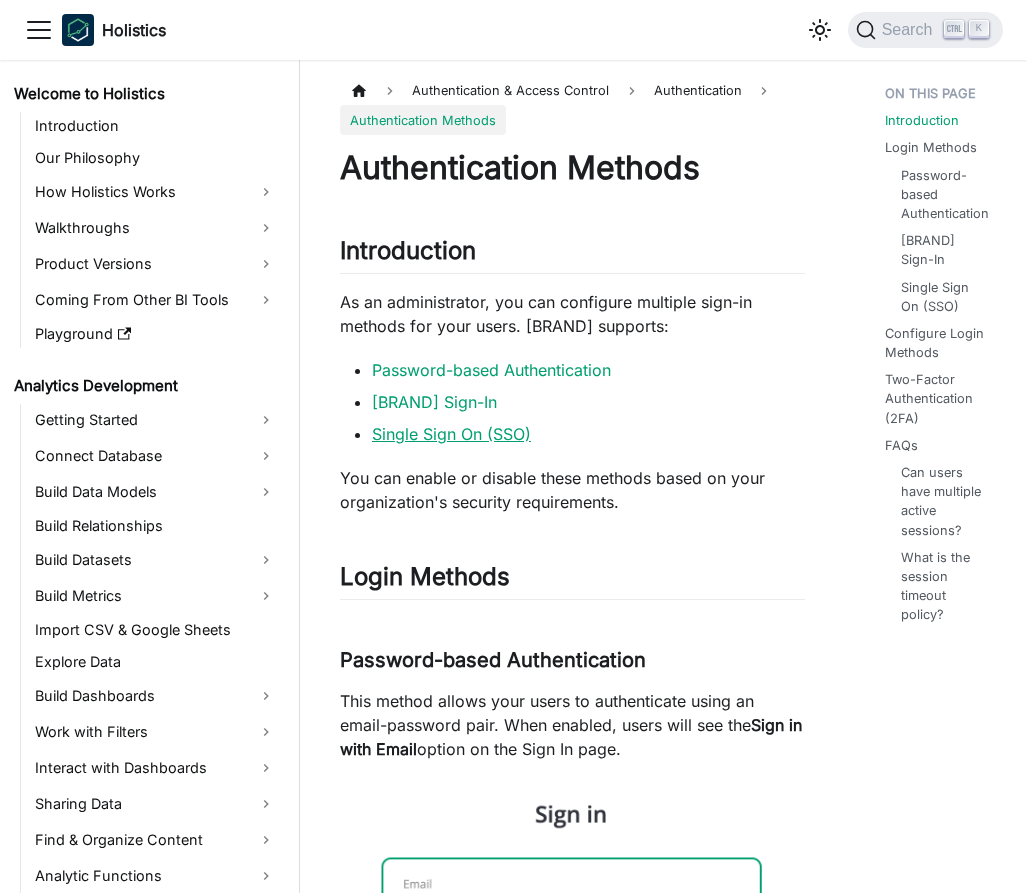 click on "Single Sign On (SSO)" at bounding box center (451, 434) 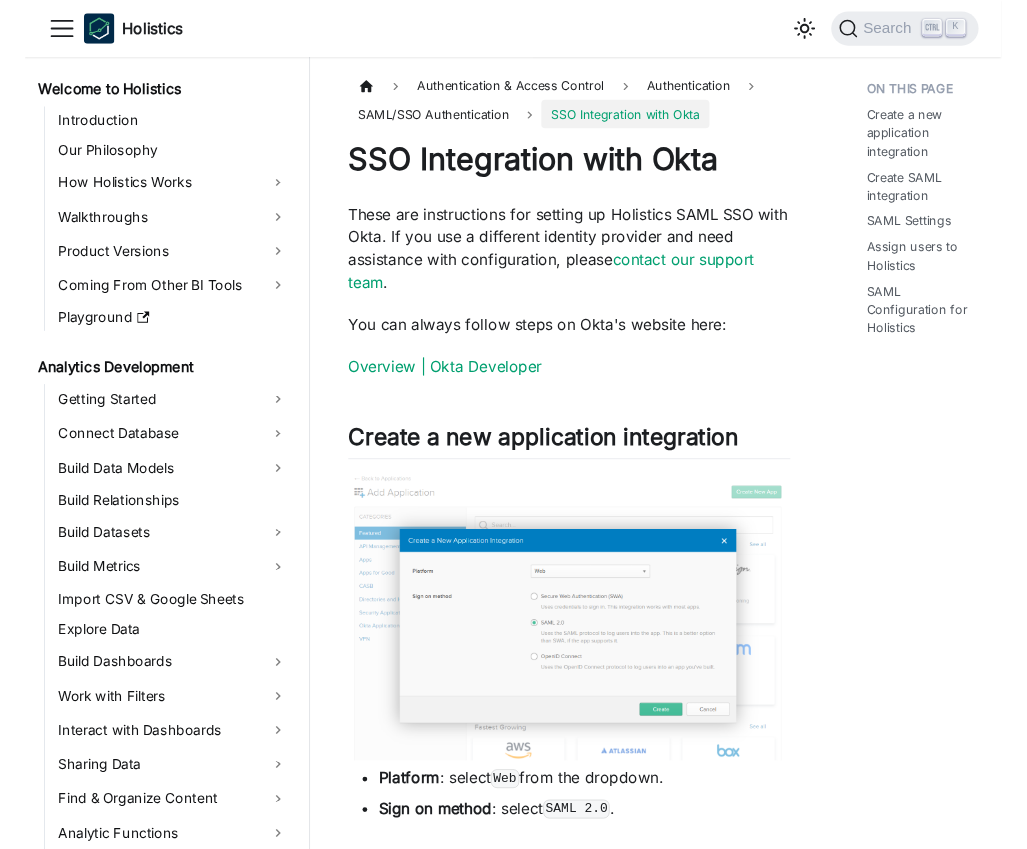 scroll, scrollTop: 0, scrollLeft: 0, axis: both 